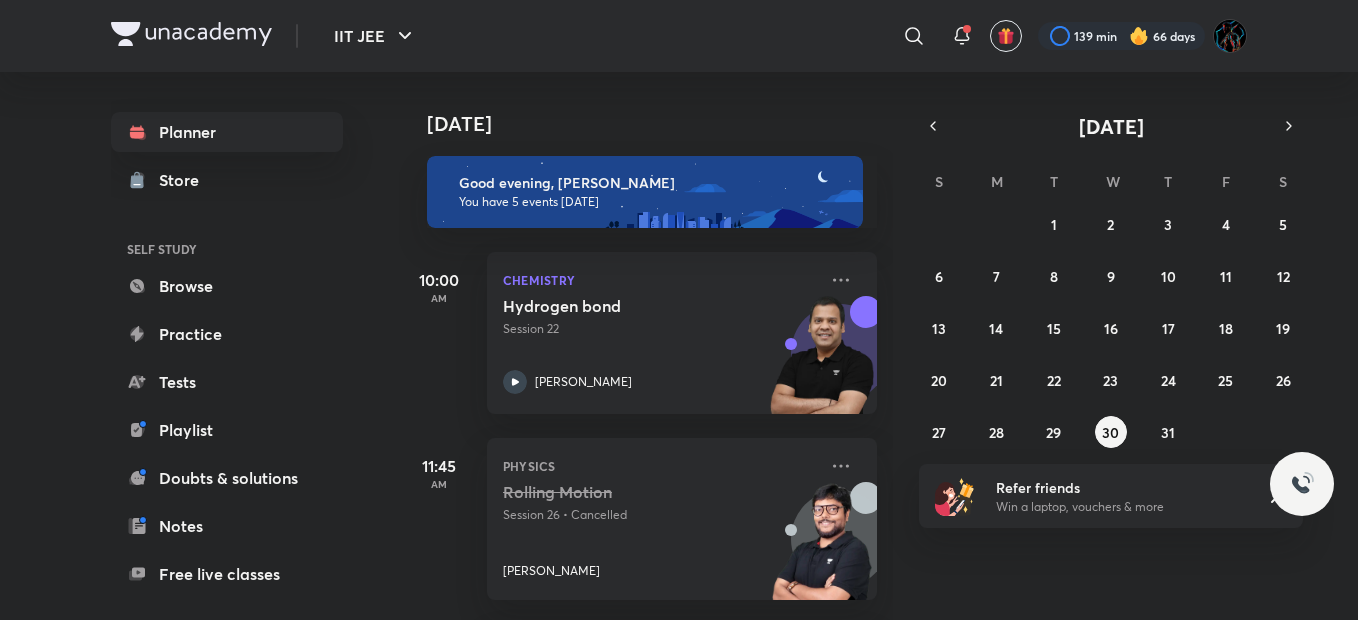 scroll, scrollTop: 0, scrollLeft: 0, axis: both 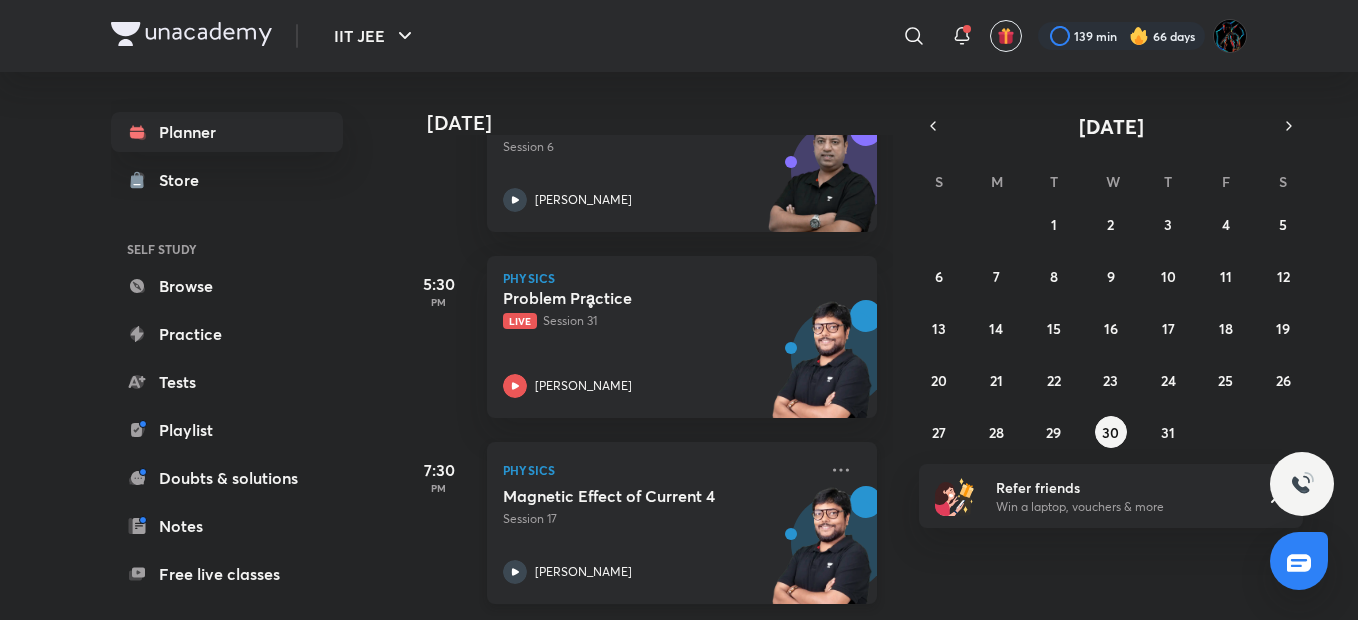 click on "Magnetic Effect of Current 4 Session 17 [PERSON_NAME]" at bounding box center (660, 535) 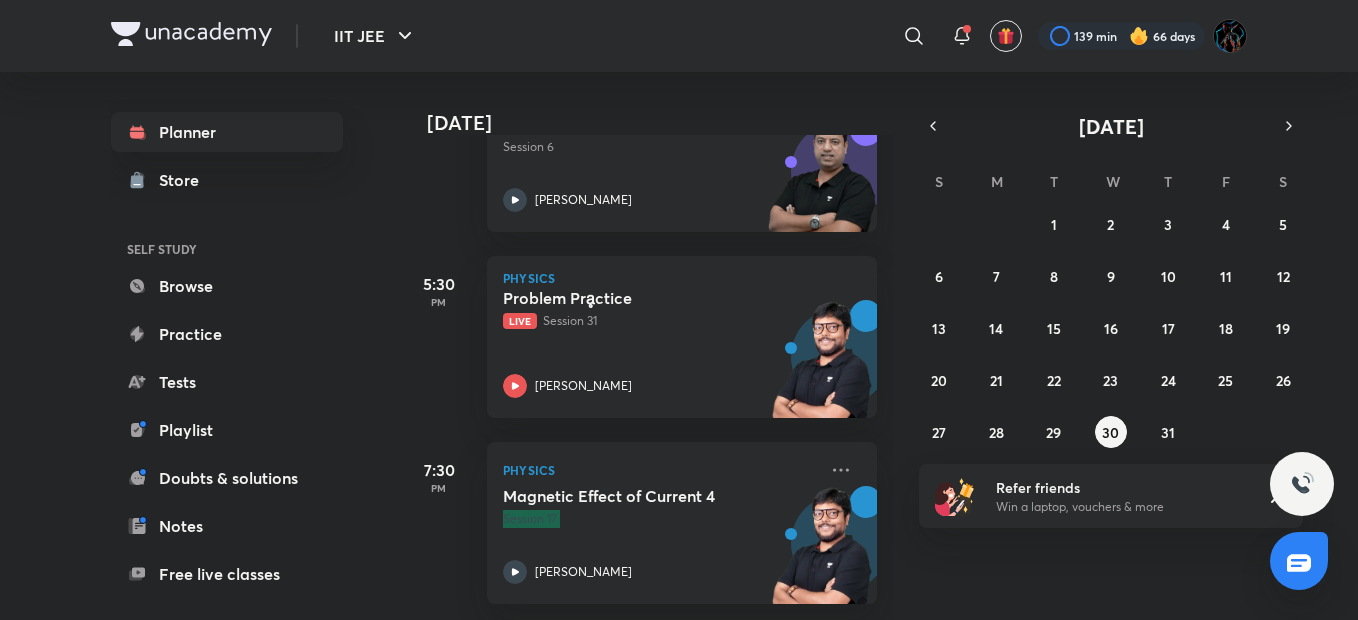 click on "IIT JEE ​ 139 min 66 days Planner Store SELF STUDY Browse Practice Tests Playlist Doubts & solutions Notes Free live classes ME Enrollments Saved [DATE] [DATE] Good evening, [PERSON_NAME] You have 5 events [DATE] 10:00 AM Chemistry Hydrogen bond Session 22 [PERSON_NAME] 11:45 AM Physics Rolling Motion Session 26 • Cancelled [PERSON_NAME] 1:30 PM Chemistry Gaseous State - Part VI Session 6 [PERSON_NAME] 5:30 PM Physics Problem Prḁctice Live Session 31 [PERSON_NAME] 7:30 PM Physics Magnetic Effect of Current 4 Session 17 [PERSON_NAME] [DATE] S M T W T F S 29 30 1 2 3 4 5 6 7 8 9 10 11 12 13 14 15 16 17 18 19 20 21 22 23 24 25 26 27 28 29 30 31 1 2 Refer friends Win a laptop, vouchers & more No internet connection     Unacademy Support How can we help you?        [PERSON_NAME]" at bounding box center [679, 310] 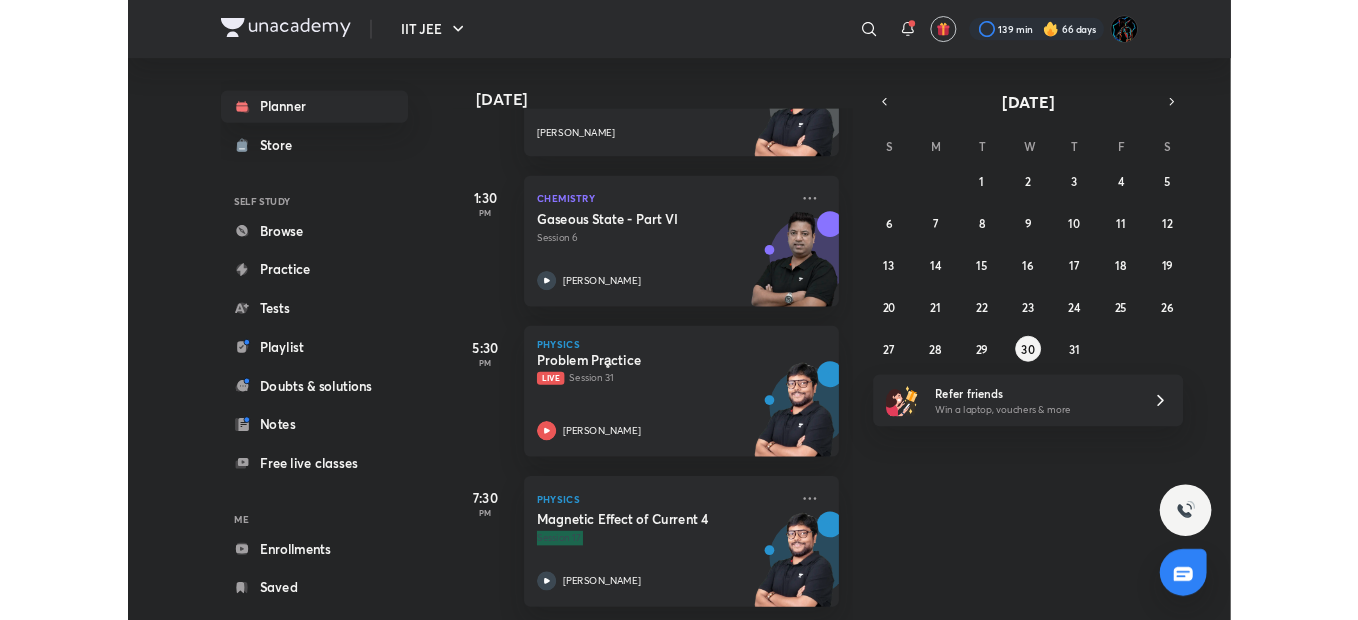 scroll, scrollTop: 421, scrollLeft: 0, axis: vertical 